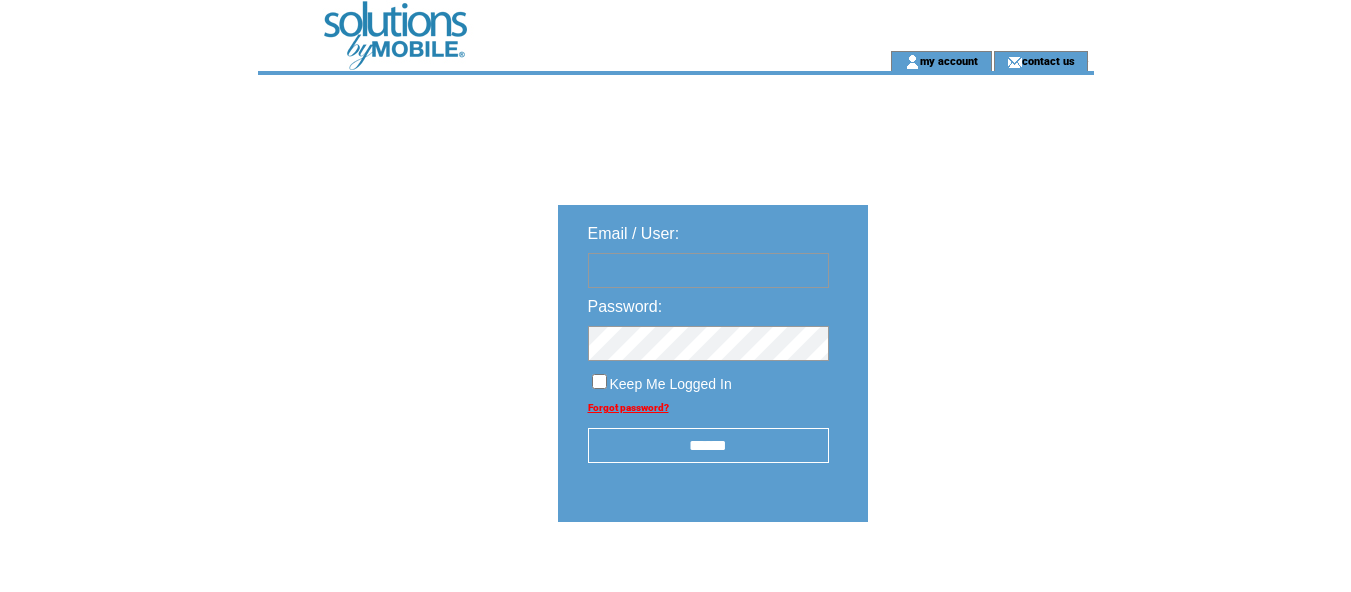 scroll, scrollTop: 0, scrollLeft: 0, axis: both 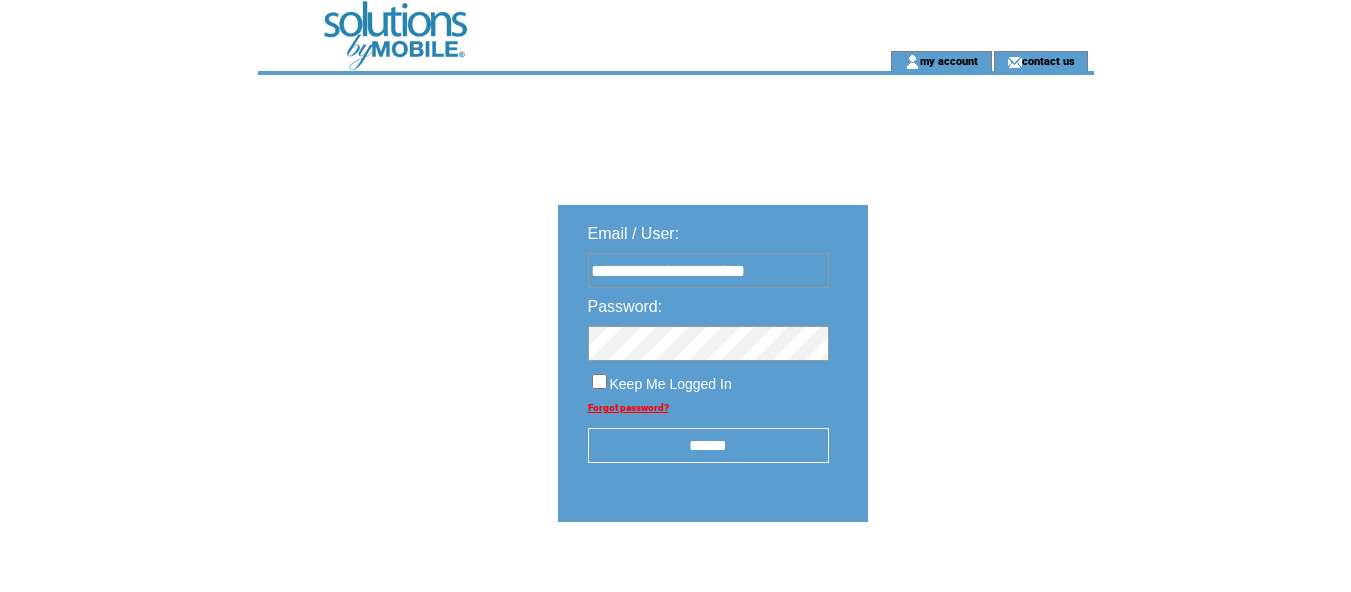 click on "******" at bounding box center (708, 445) 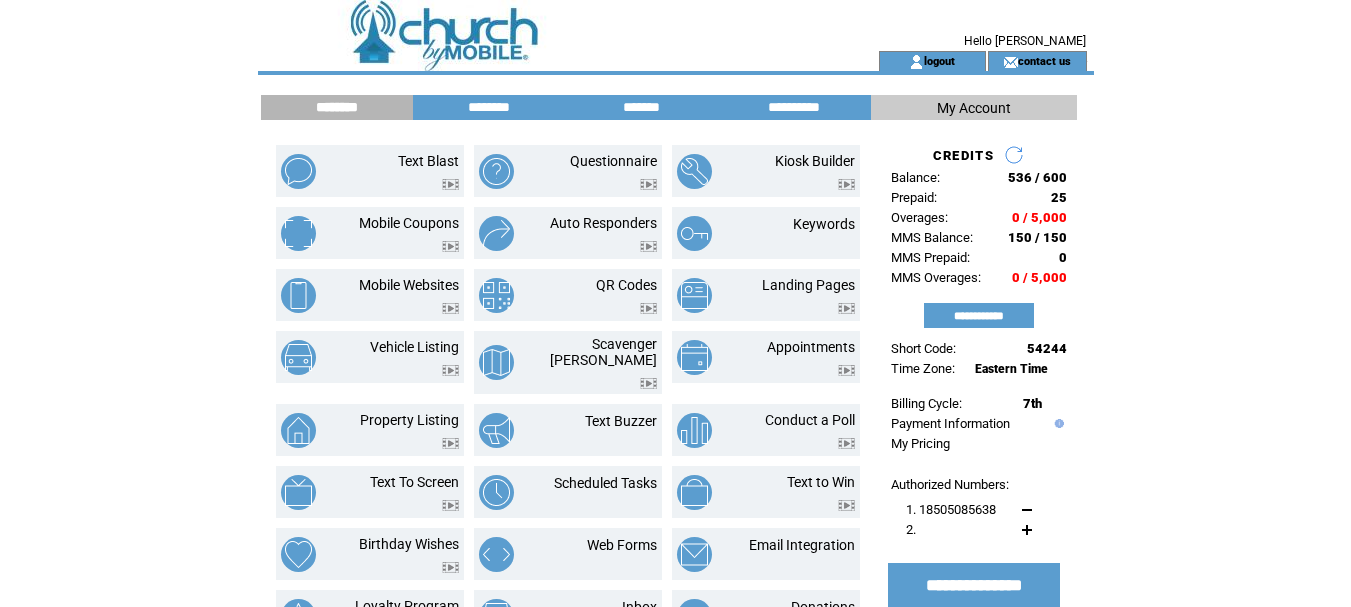 scroll, scrollTop: 0, scrollLeft: 0, axis: both 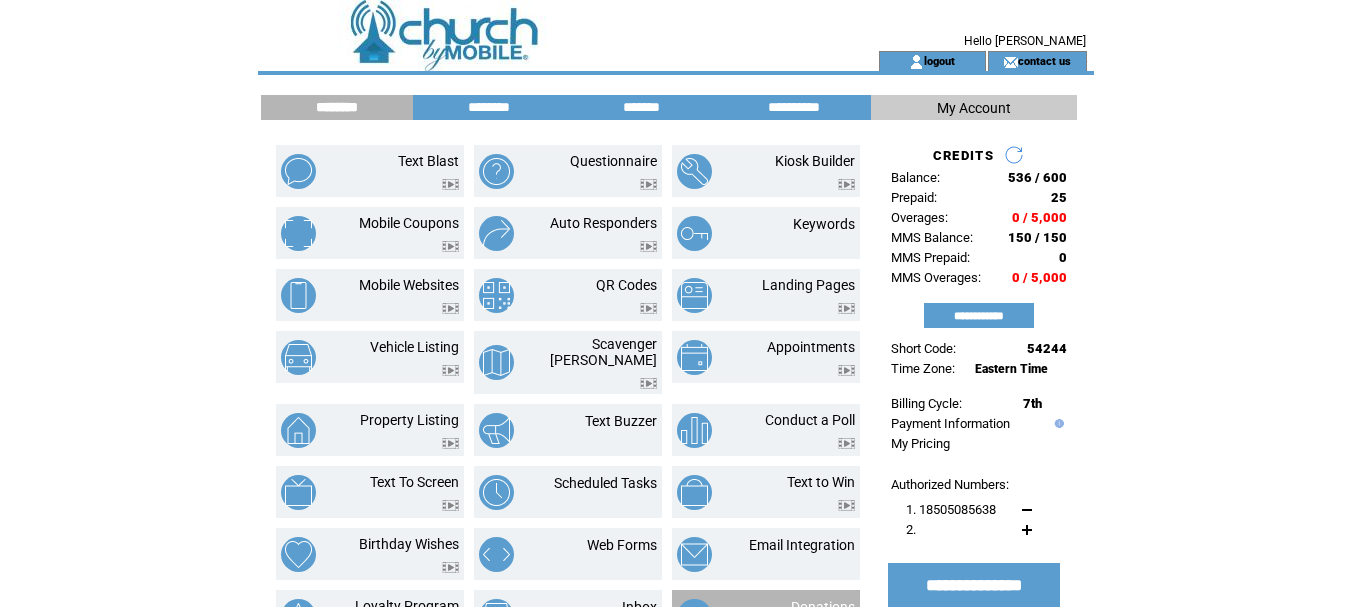 click on "Donations" at bounding box center [823, 607] 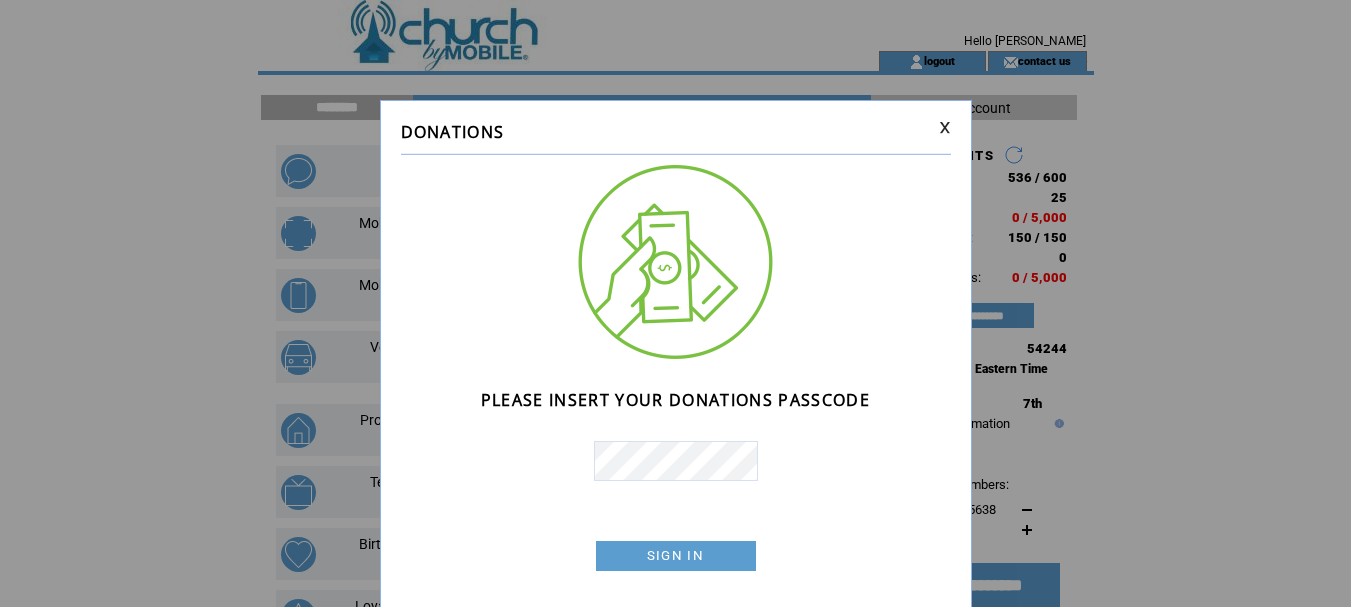 scroll, scrollTop: 0, scrollLeft: 0, axis: both 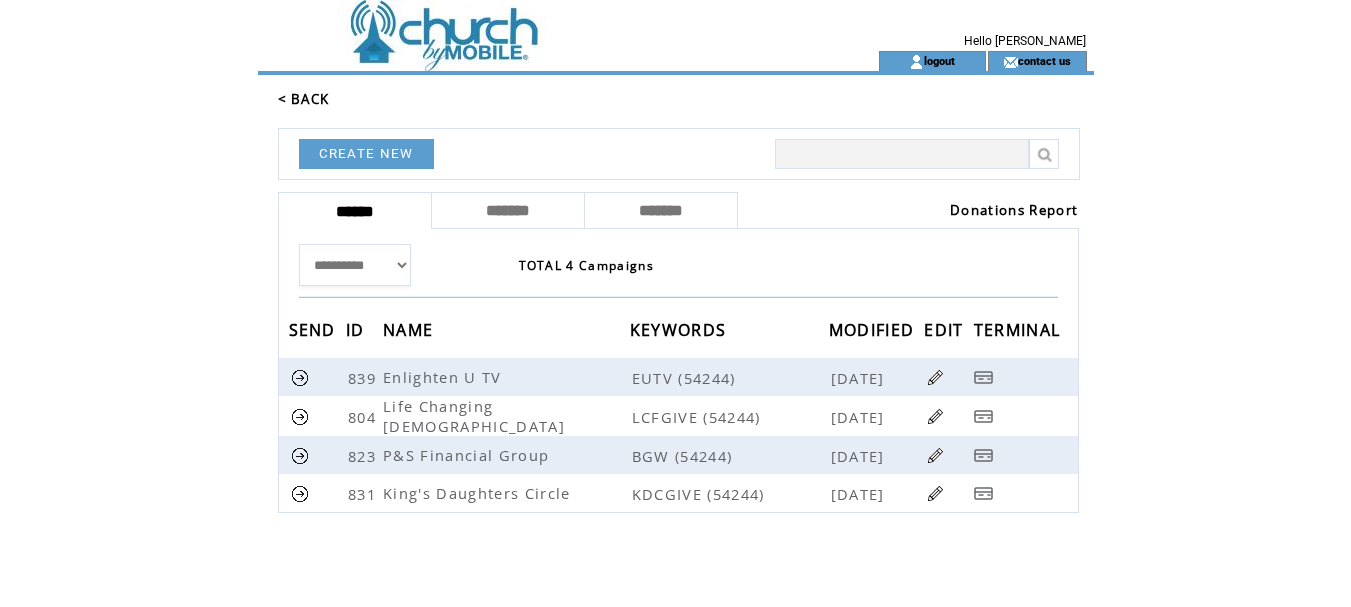 click on "Donations Report" at bounding box center (1014, 210) 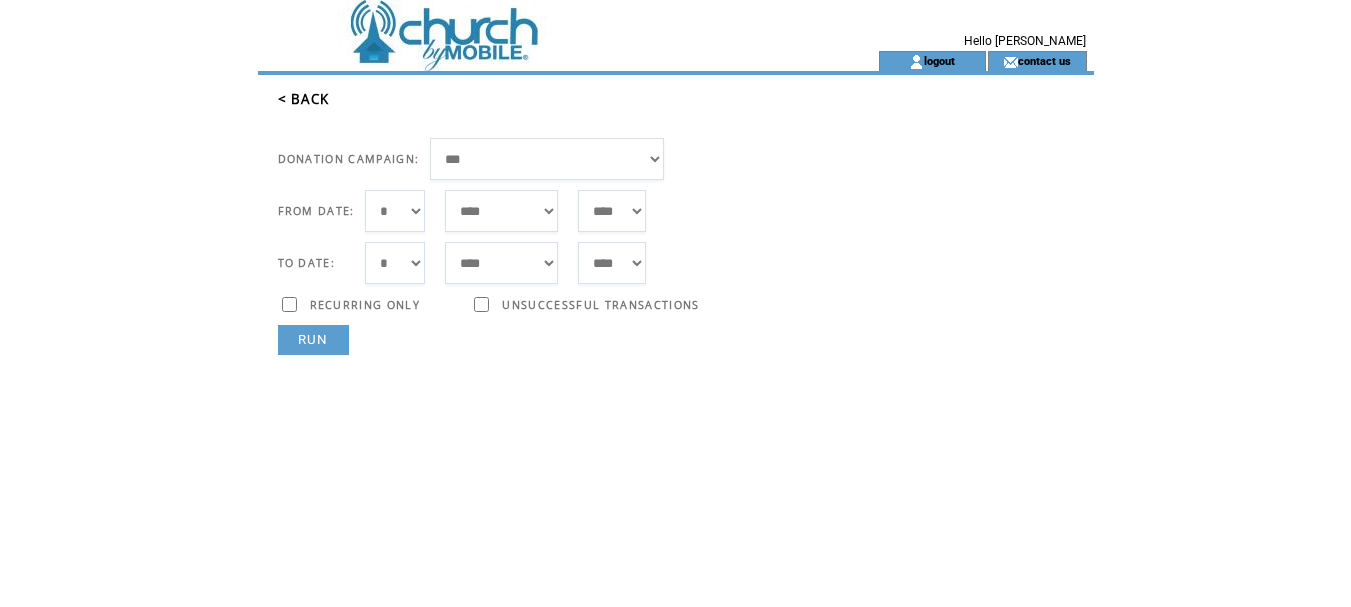 scroll, scrollTop: 0, scrollLeft: 0, axis: both 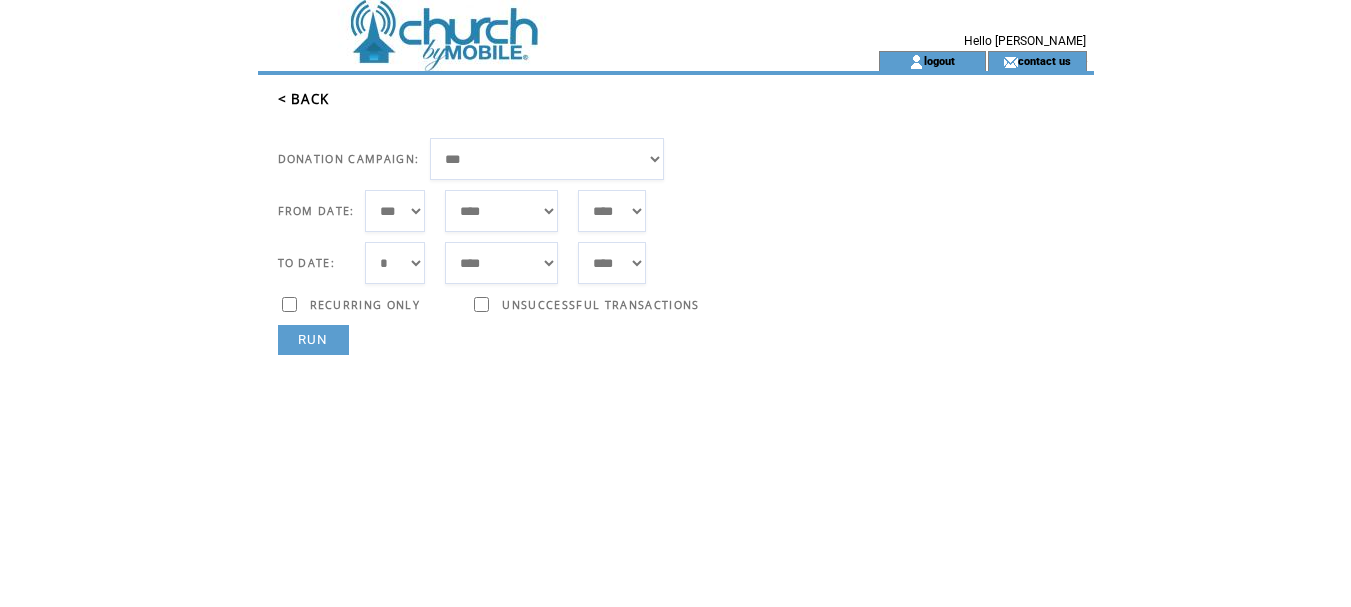 click on "RUN" at bounding box center [313, 340] 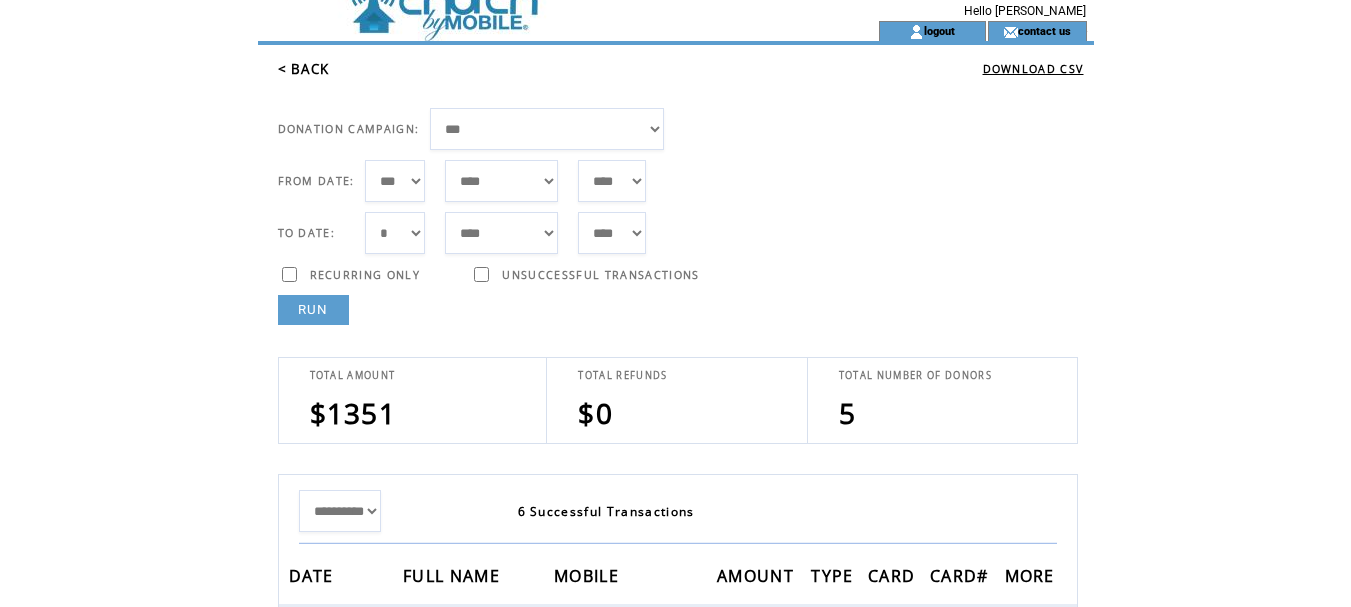 scroll, scrollTop: 0, scrollLeft: 0, axis: both 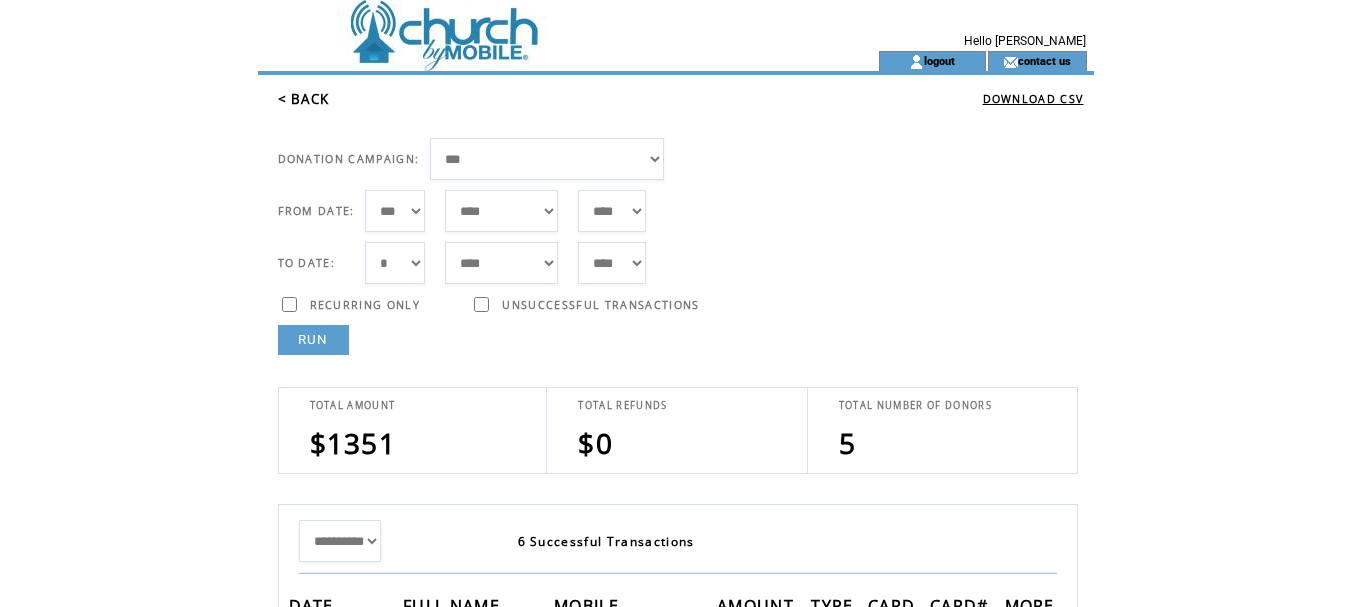 click on "**********" at bounding box center [547, 159] 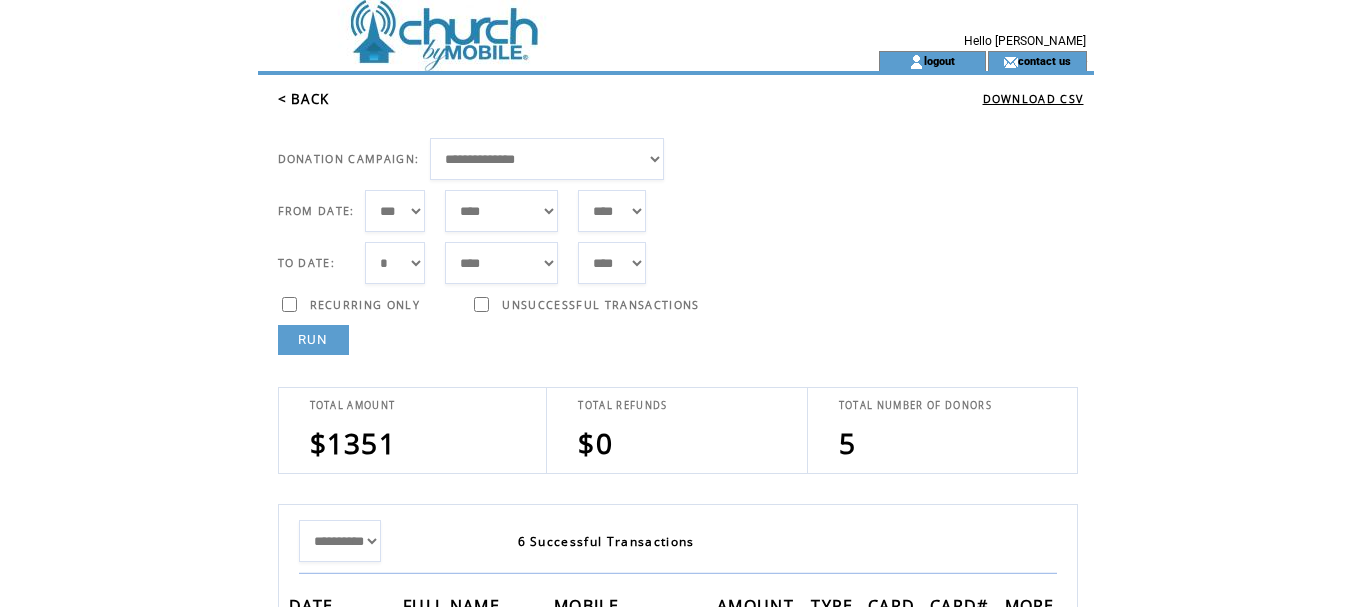 click on "**********" at bounding box center (547, 159) 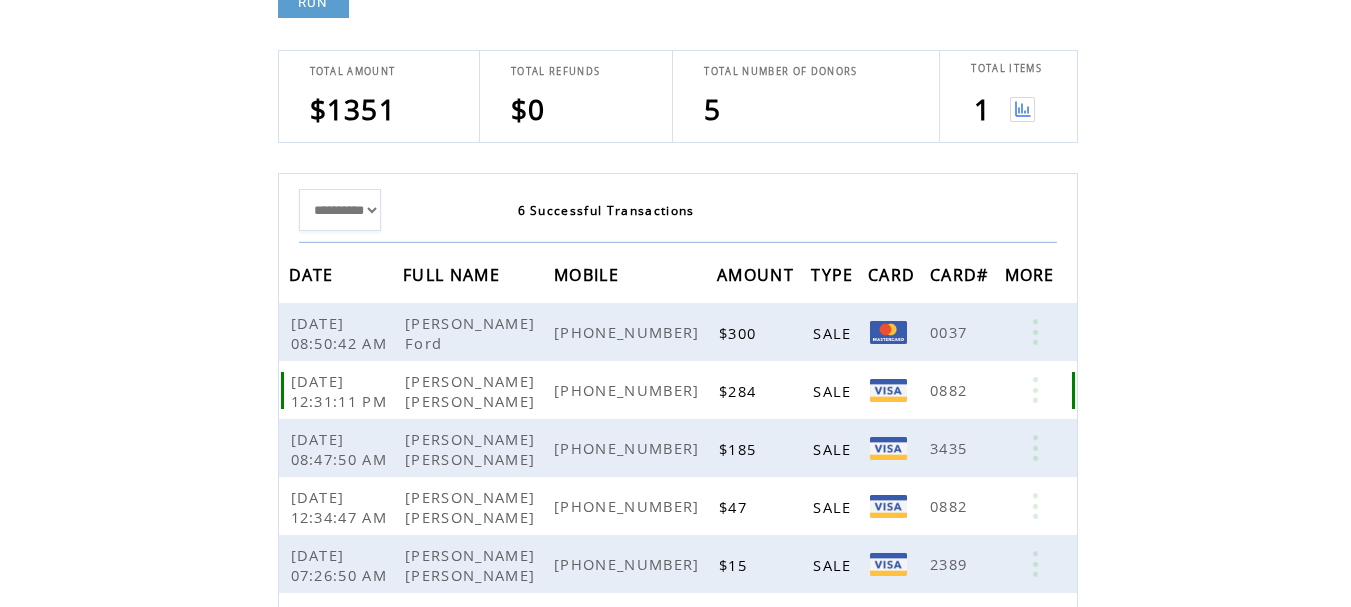 scroll, scrollTop: 0, scrollLeft: 0, axis: both 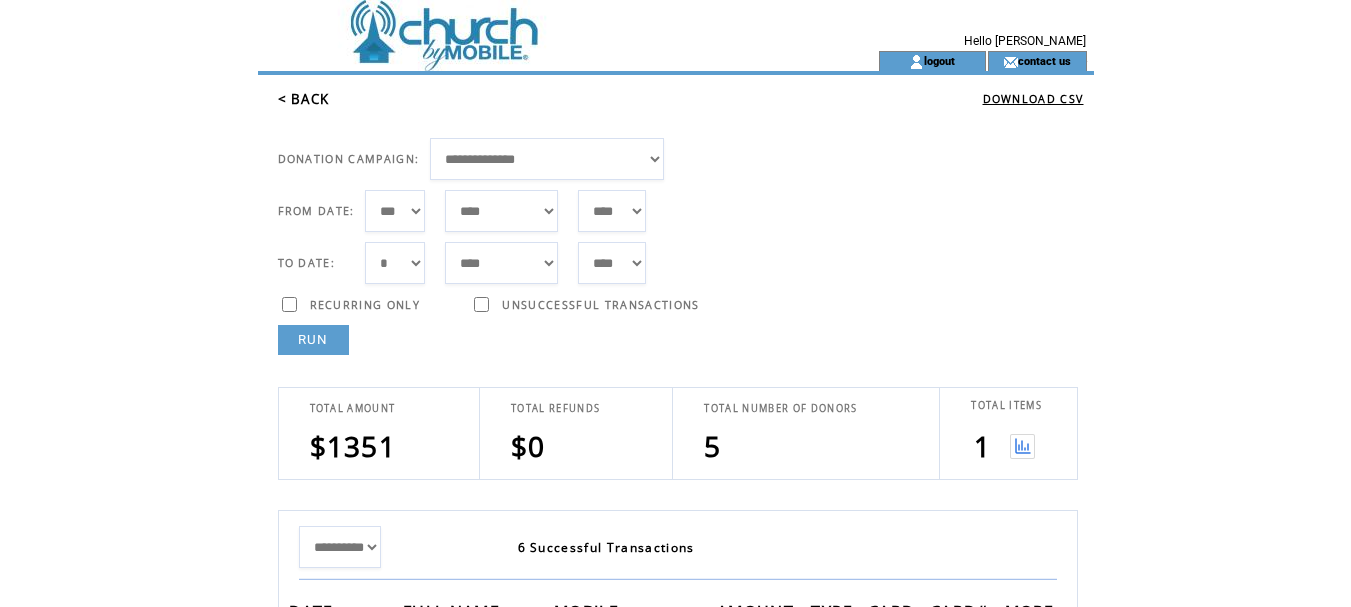 click at bounding box center [1022, 446] 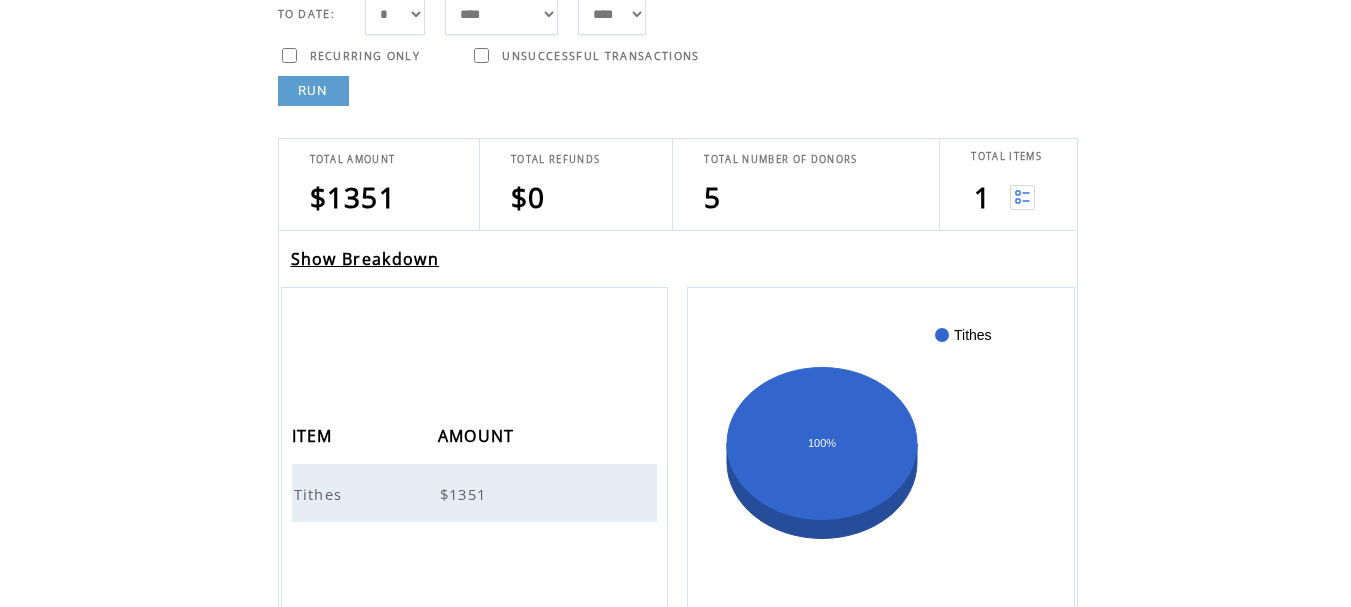 scroll, scrollTop: 200, scrollLeft: 0, axis: vertical 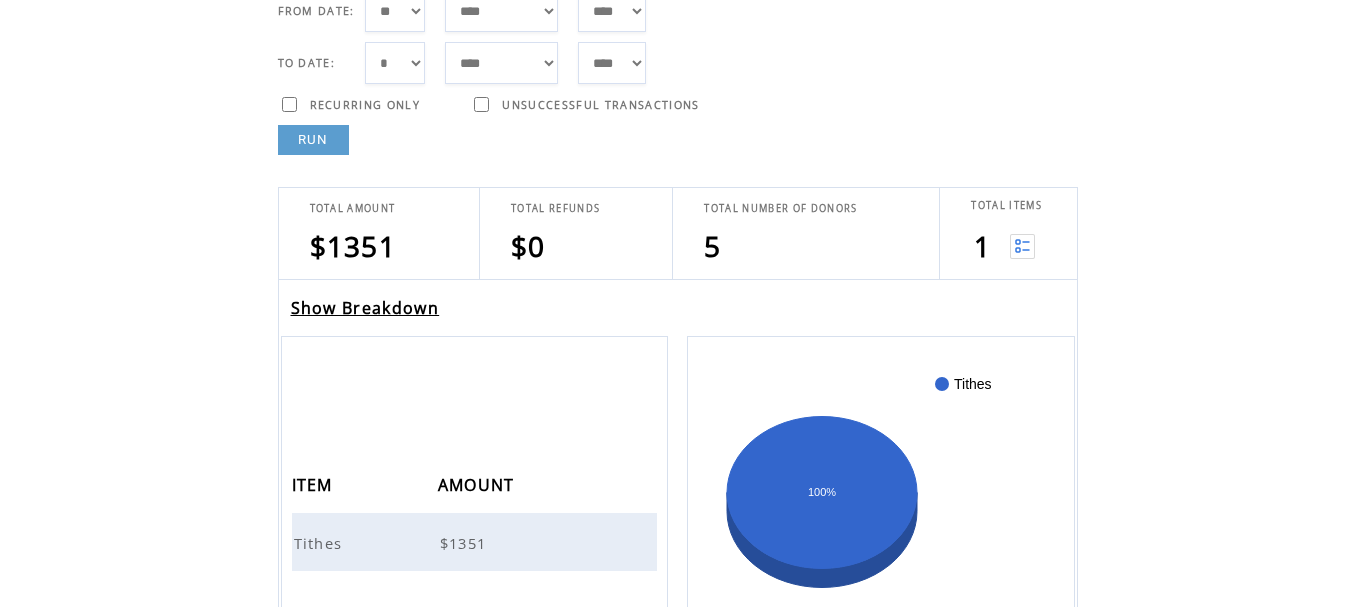 click on "Show Breakdown" at bounding box center (365, 308) 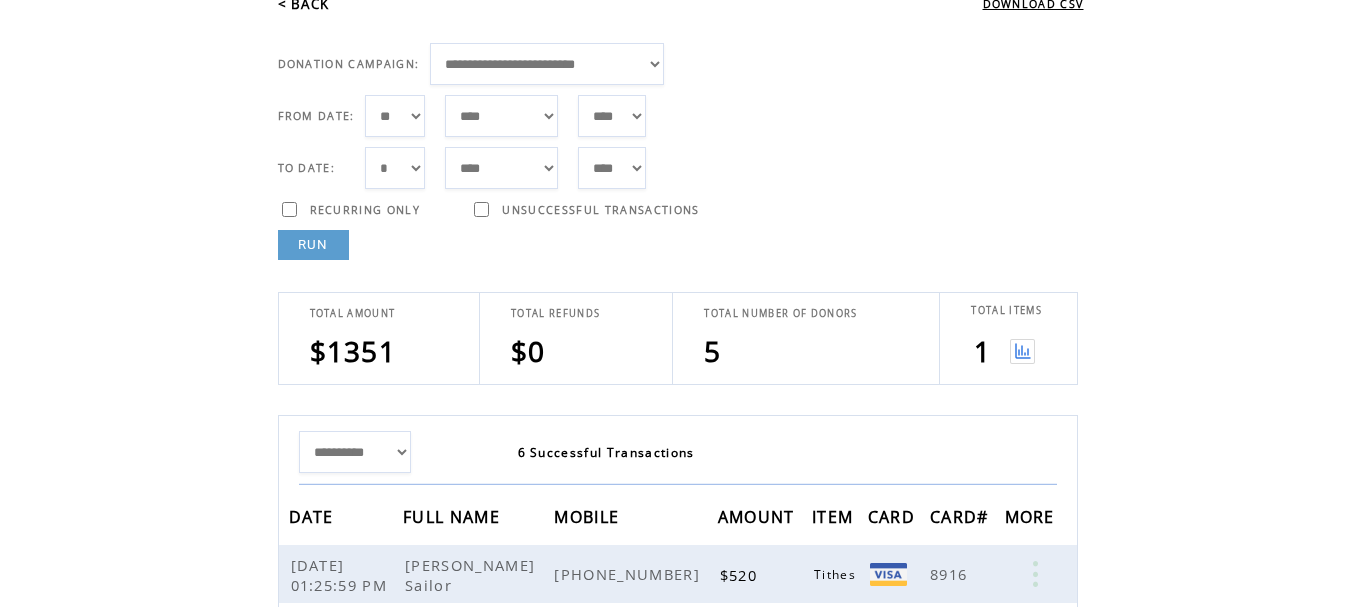 scroll, scrollTop: 0, scrollLeft: 0, axis: both 